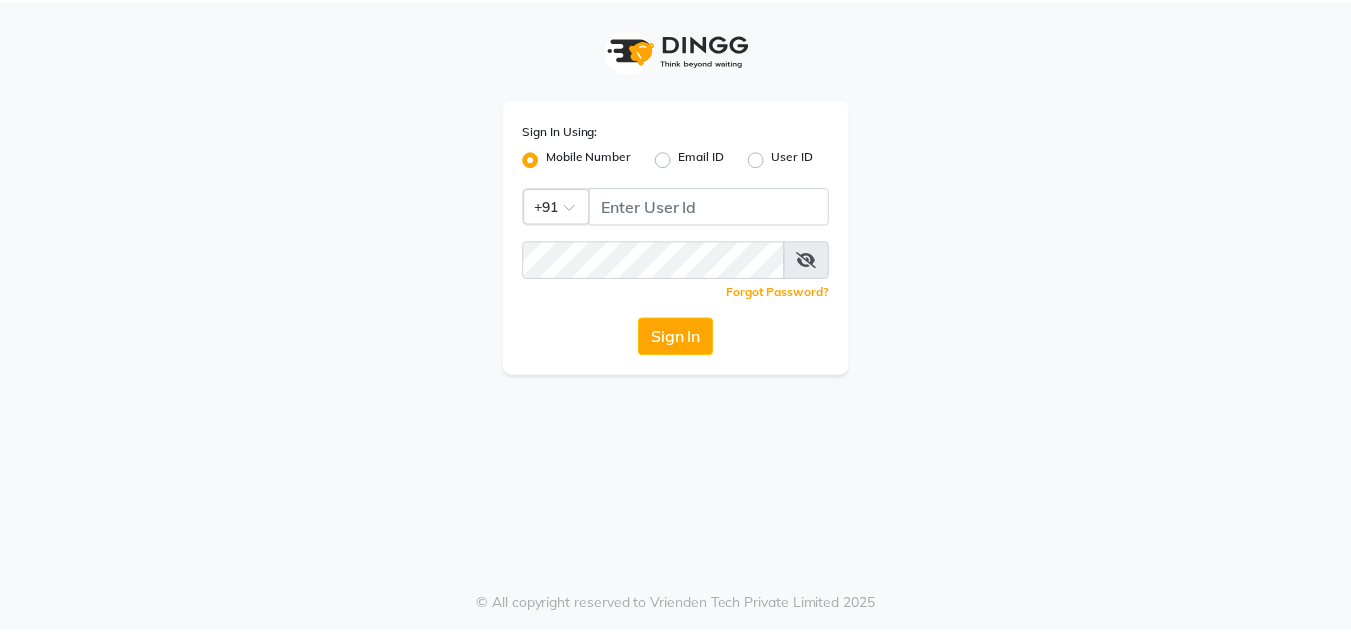 scroll, scrollTop: 0, scrollLeft: 0, axis: both 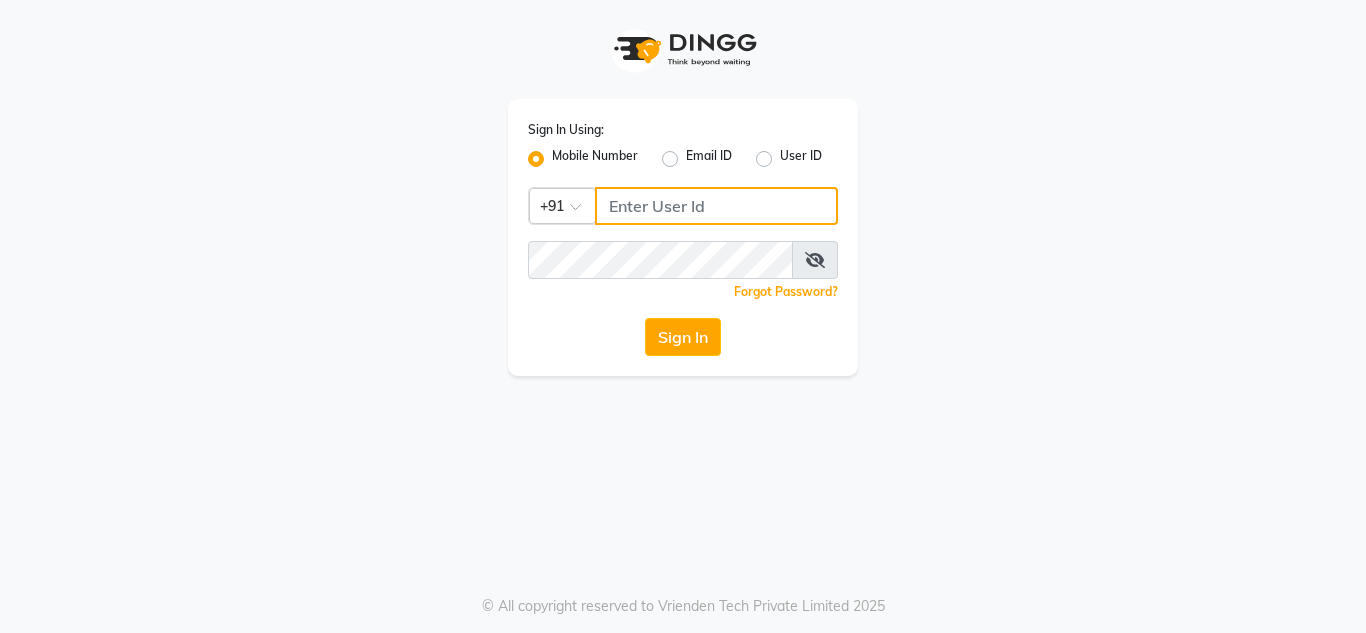 type on "8908110000" 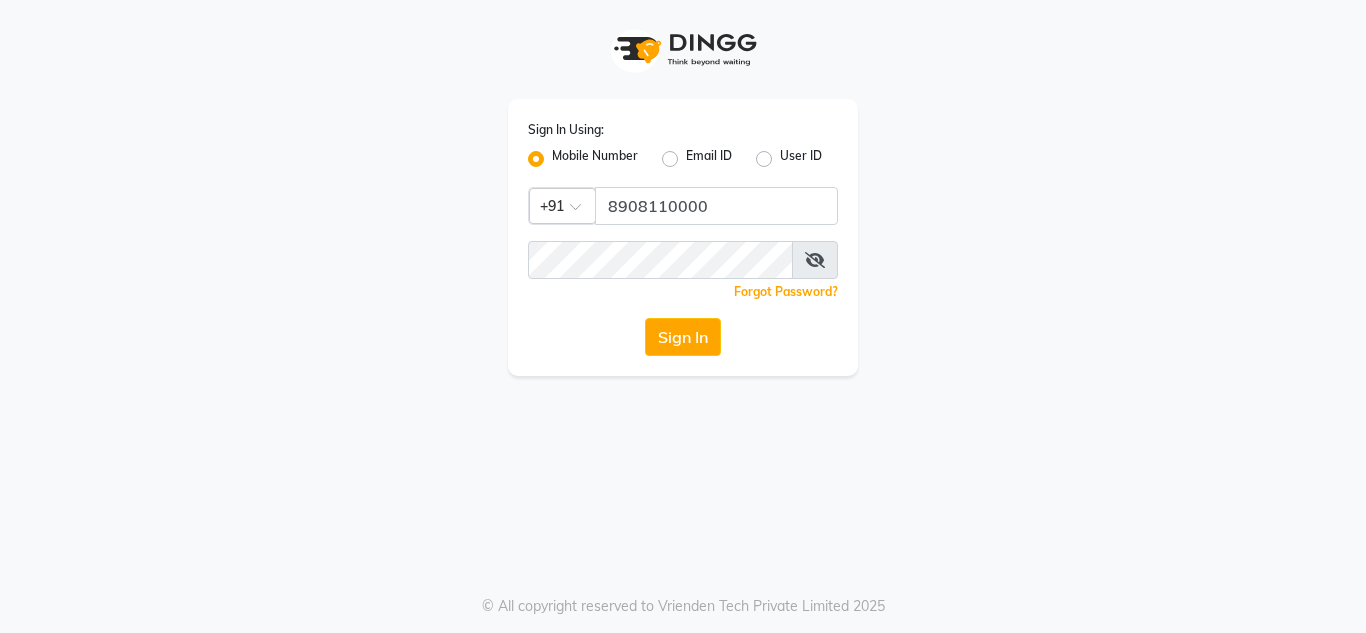 click on "Sign In" 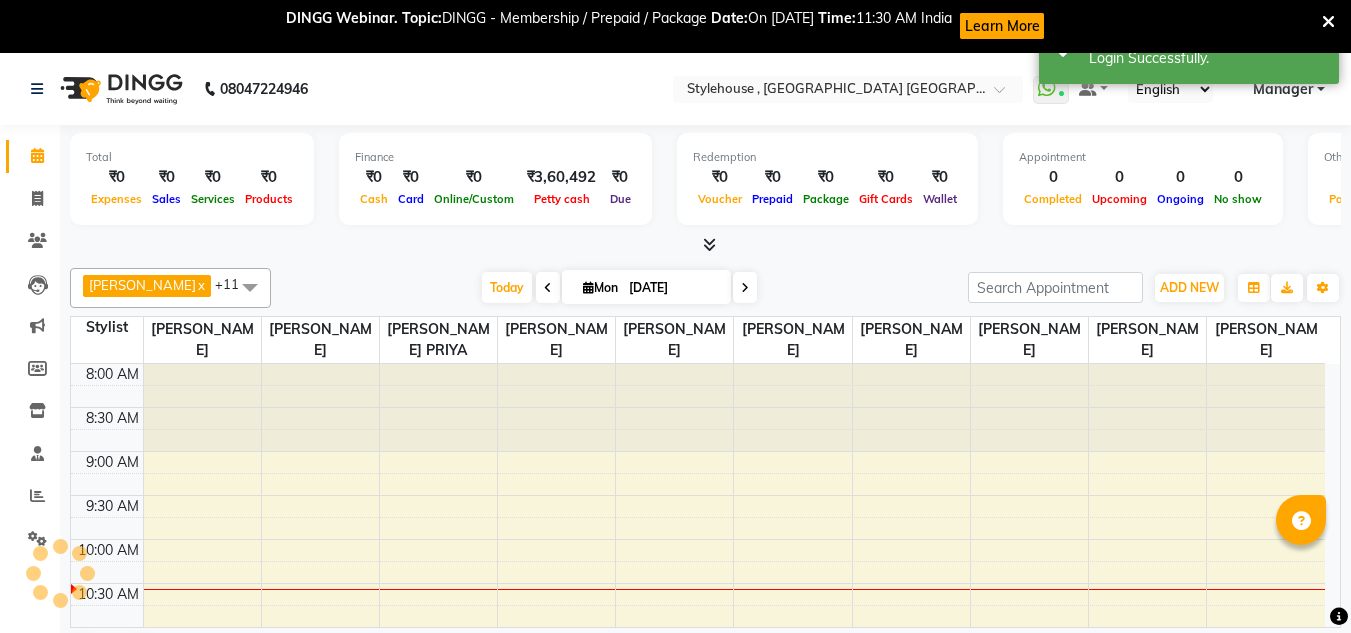 scroll, scrollTop: 0, scrollLeft: 0, axis: both 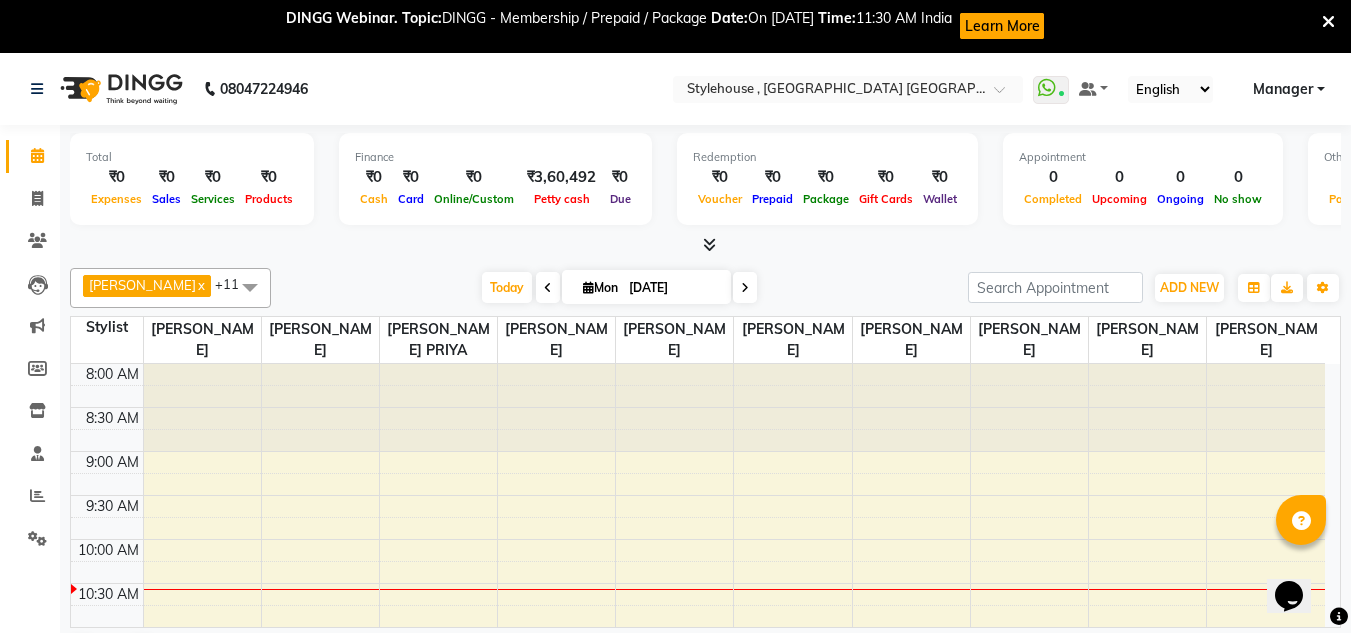 click at bounding box center [1328, 22] 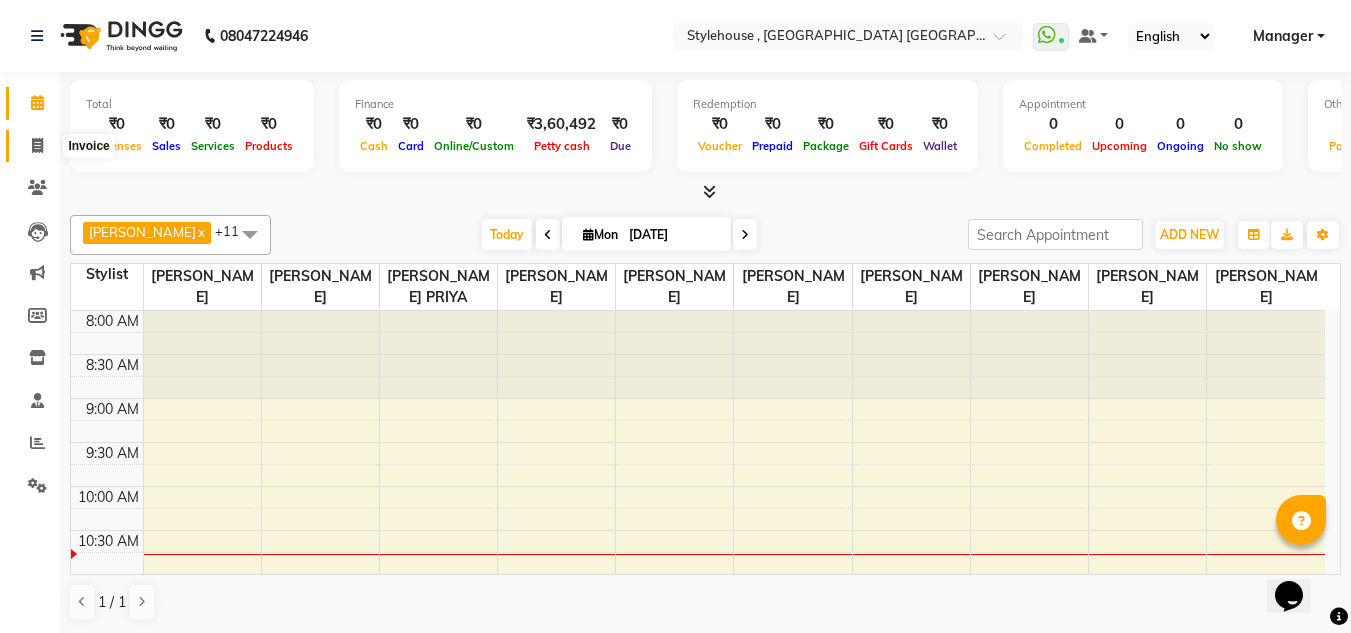 click 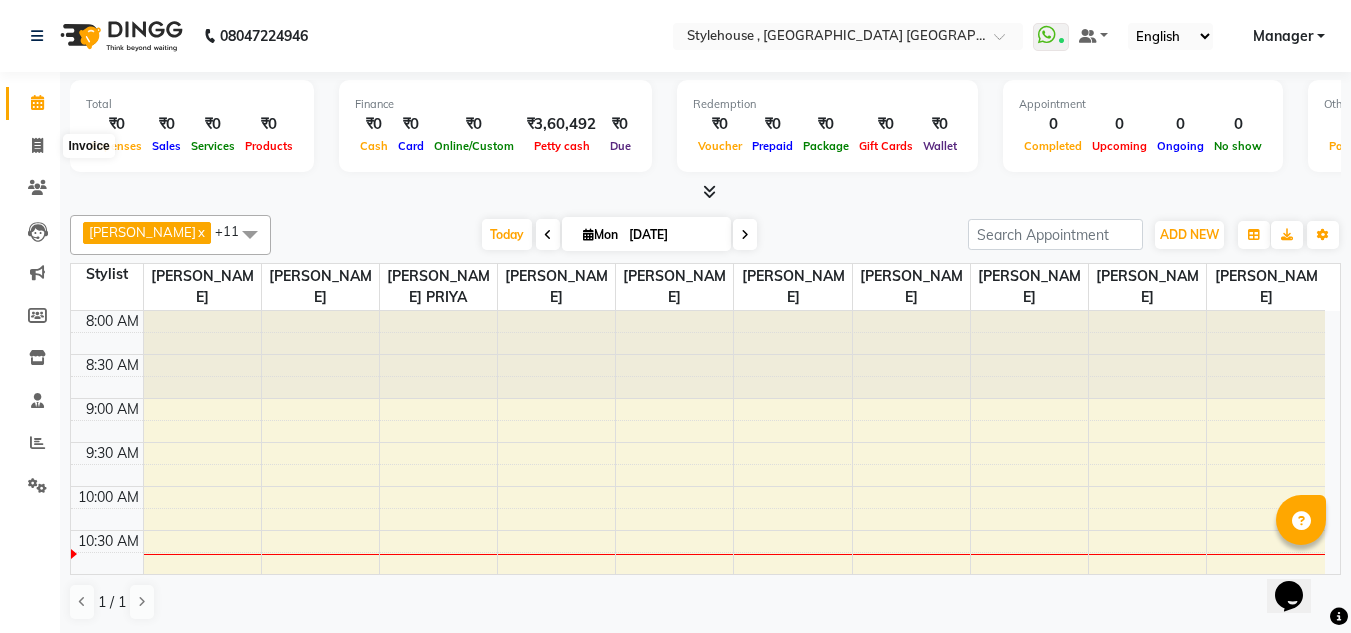 select on "service" 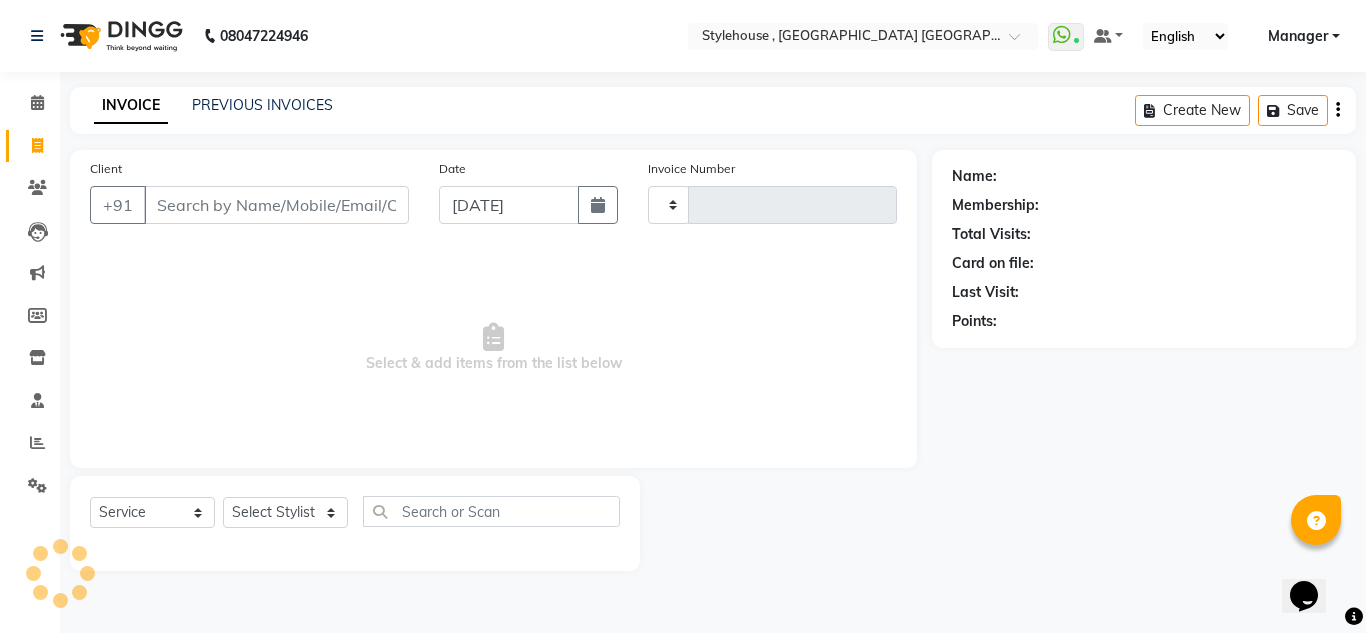 type on "1247" 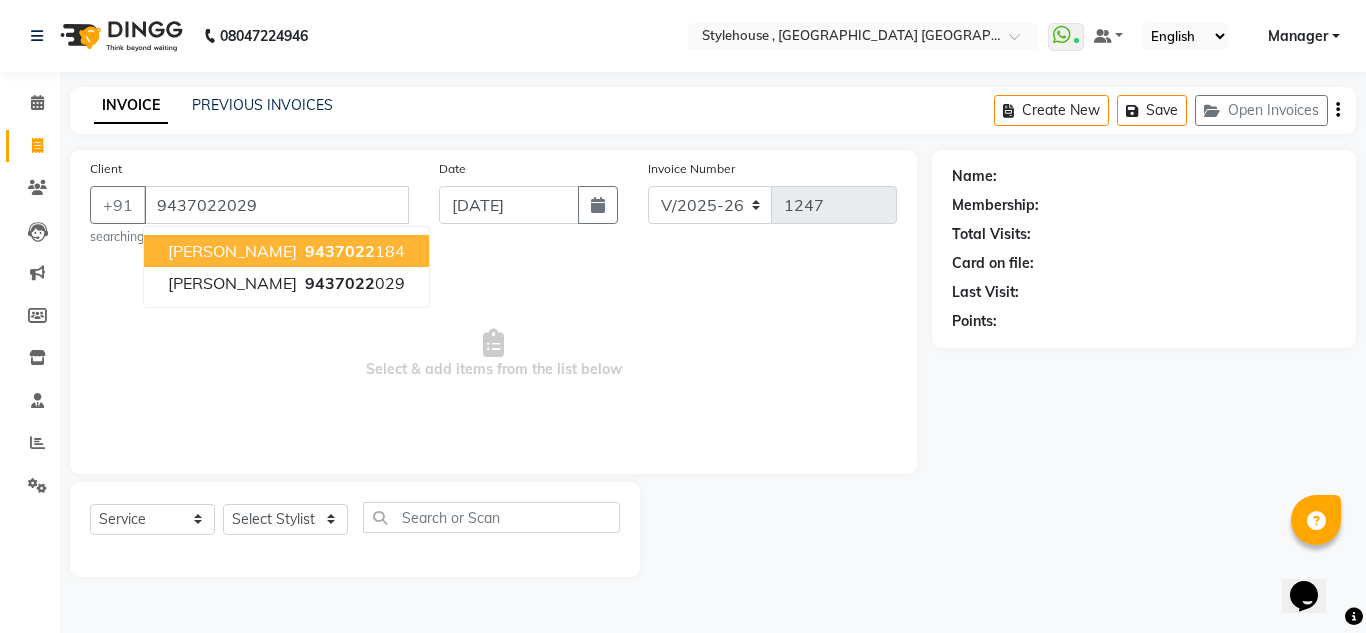 type on "9437022029" 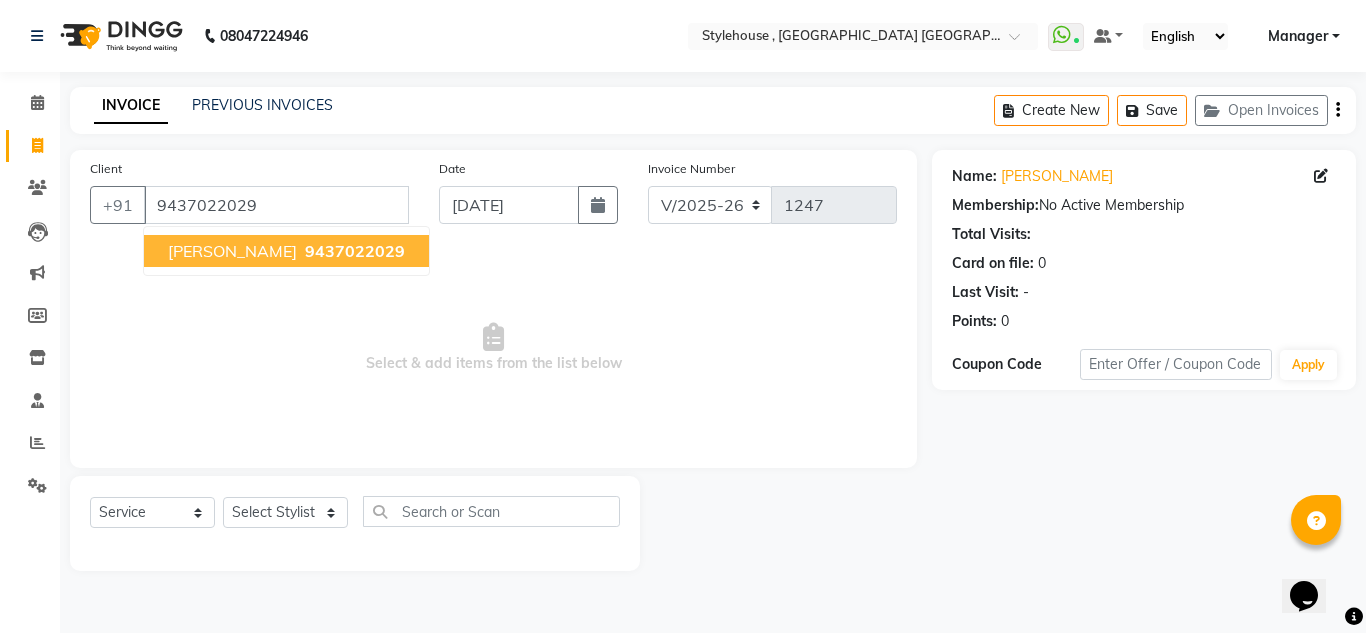 click on "[PERSON_NAME]" at bounding box center (232, 251) 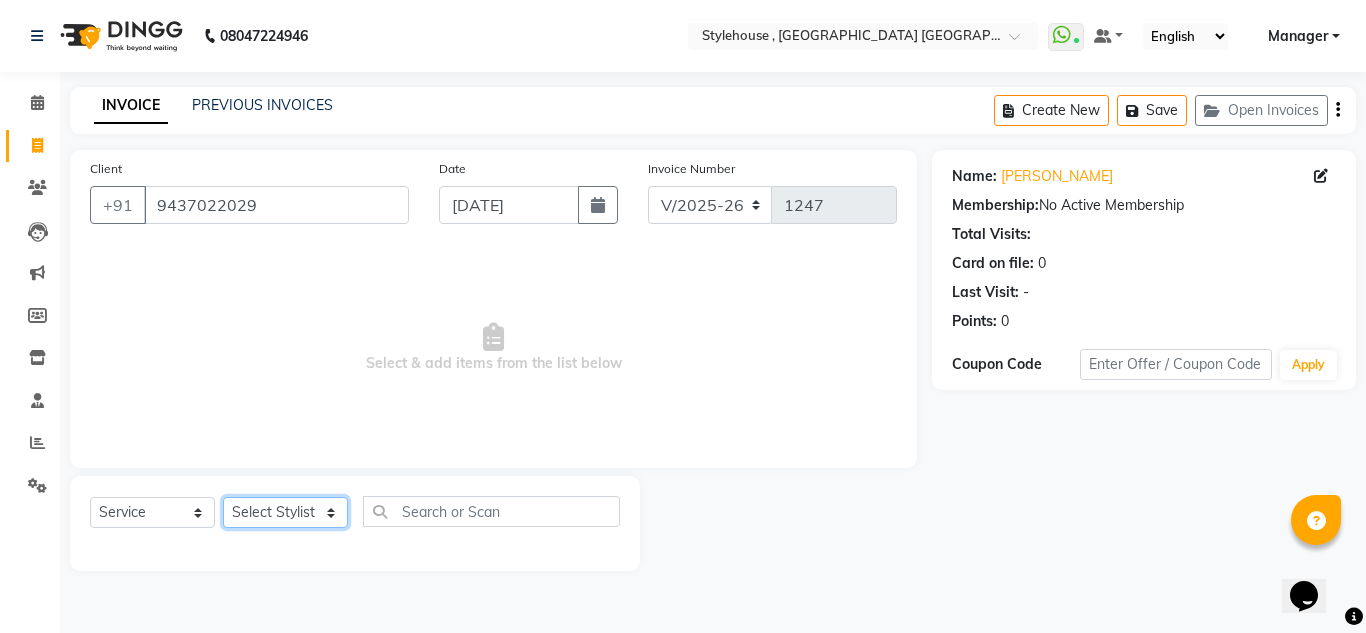 click on "Select Stylist [PERSON_NAME] [PERSON_NAME] [PERSON_NAME] [PERSON_NAME] PRIYA Manager [PERSON_NAME] [PERSON_NAME] [PERSON_NAME] PRIYANKA NANDA PUJA [PERSON_NAME] [PERSON_NAME] [PERSON_NAME] SAMEER [PERSON_NAME] [PERSON_NAME]" 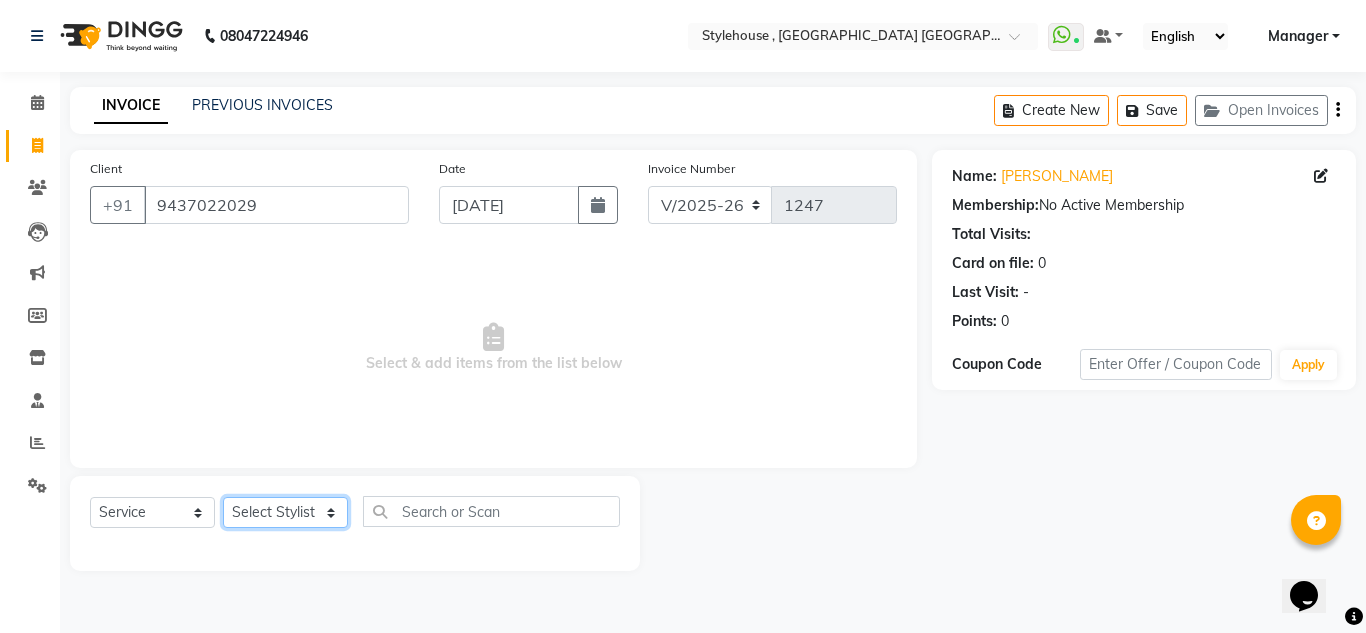 select on "69899" 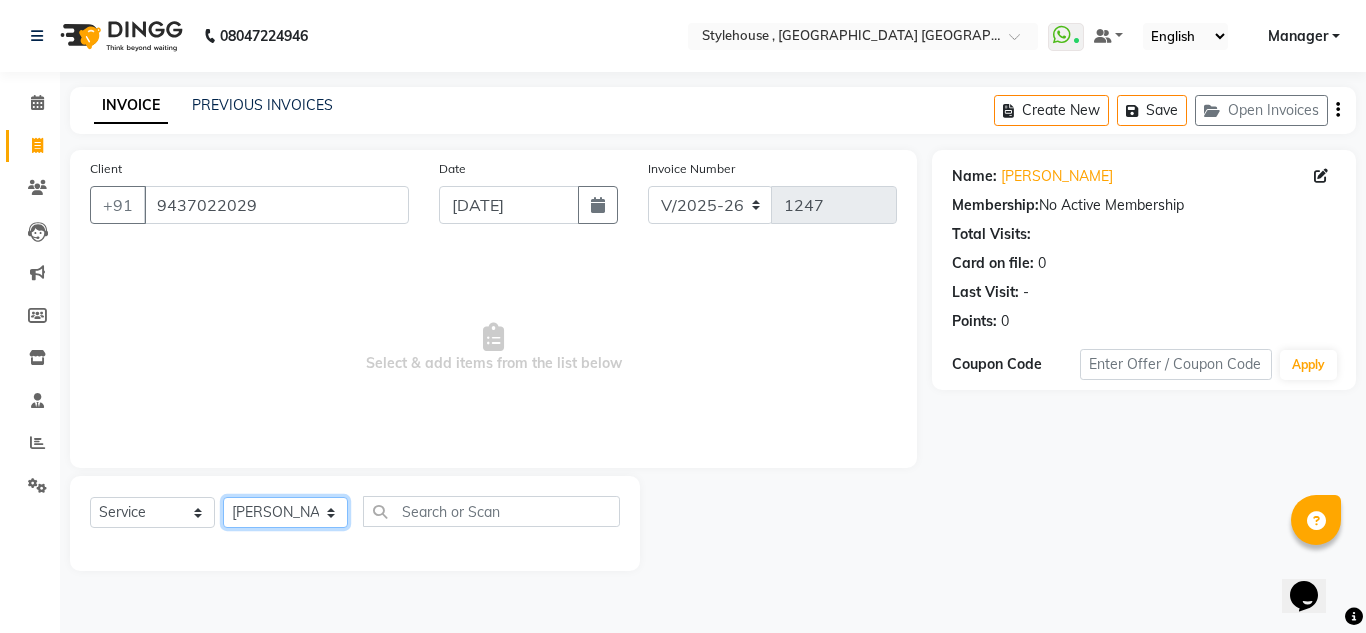 click on "Select Stylist [PERSON_NAME] [PERSON_NAME] [PERSON_NAME] [PERSON_NAME] PRIYA Manager [PERSON_NAME] [PERSON_NAME] [PERSON_NAME] PRIYANKA NANDA PUJA [PERSON_NAME] [PERSON_NAME] [PERSON_NAME] SAMEER [PERSON_NAME] [PERSON_NAME]" 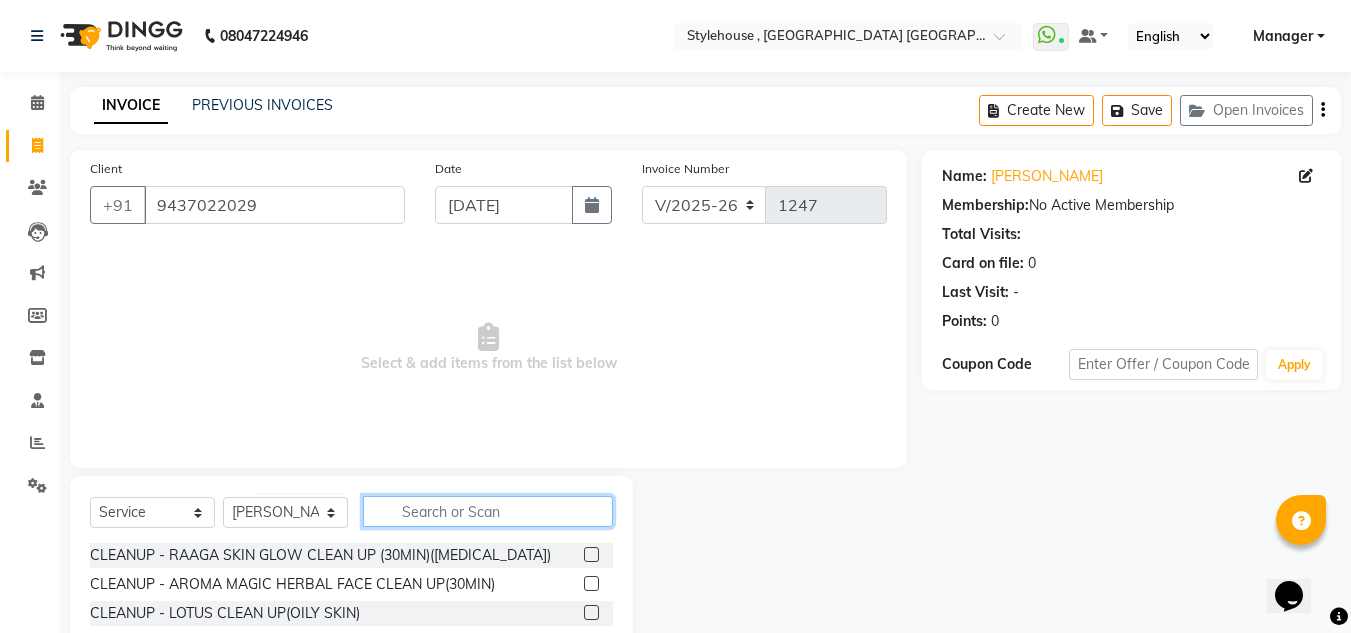 click 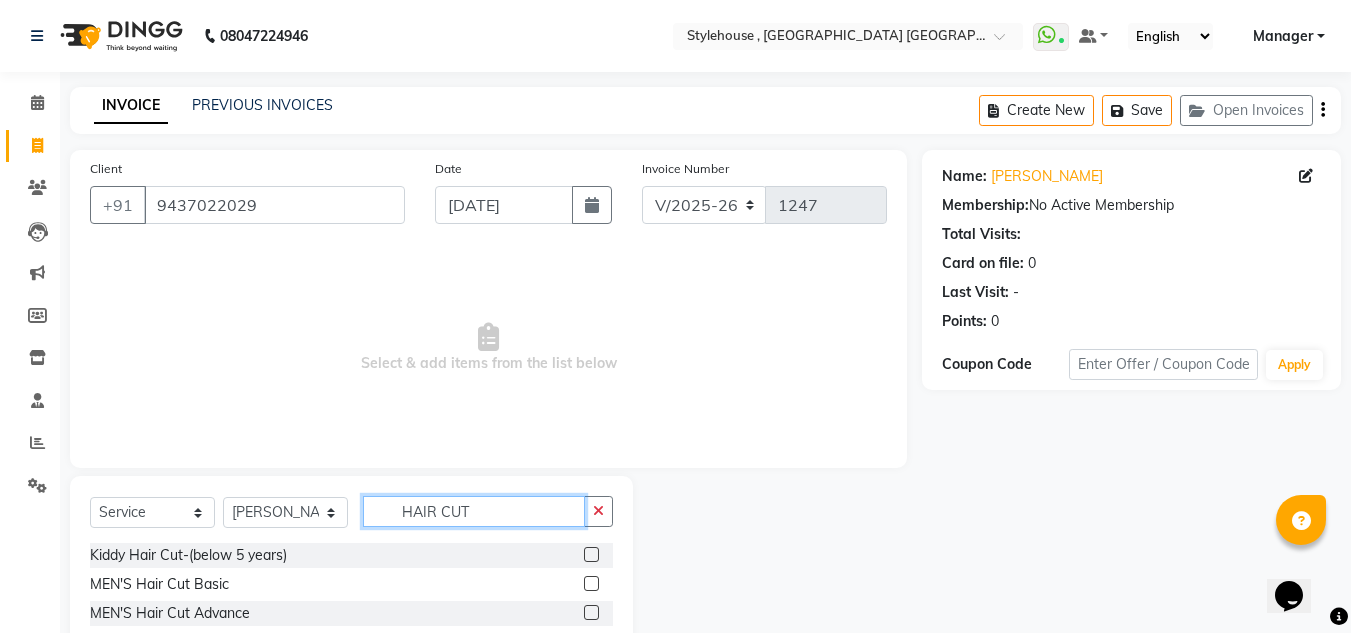 type on "HAIR CUT" 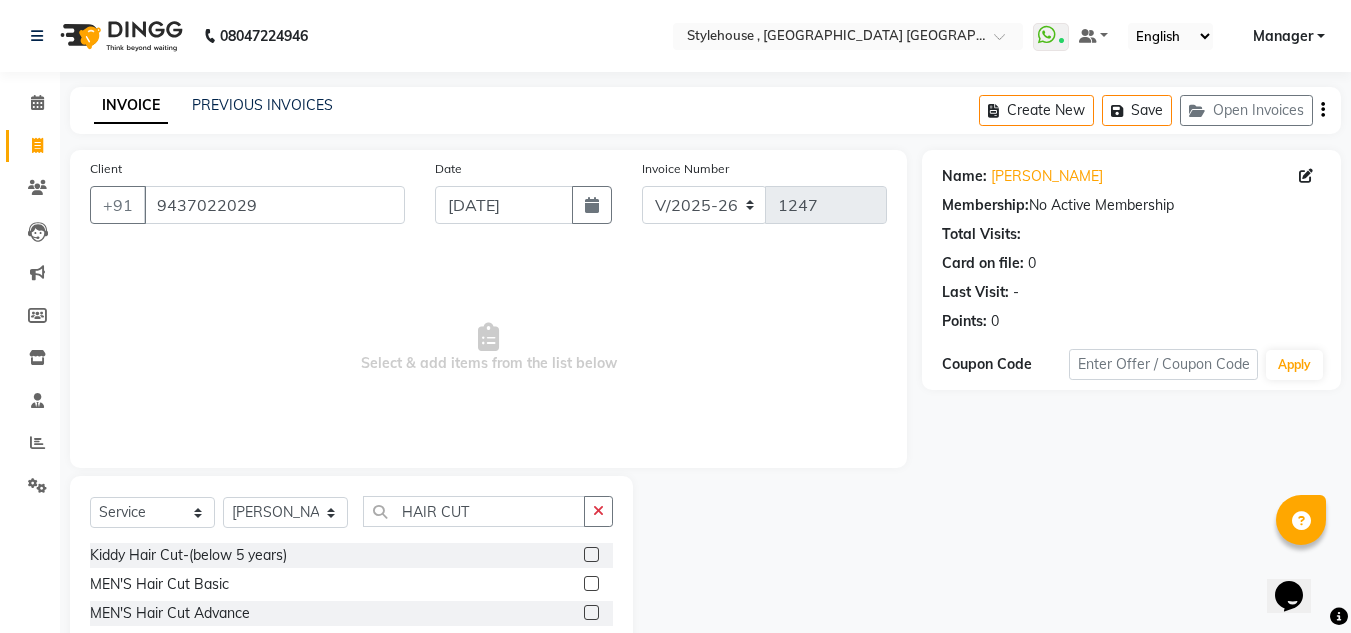 click 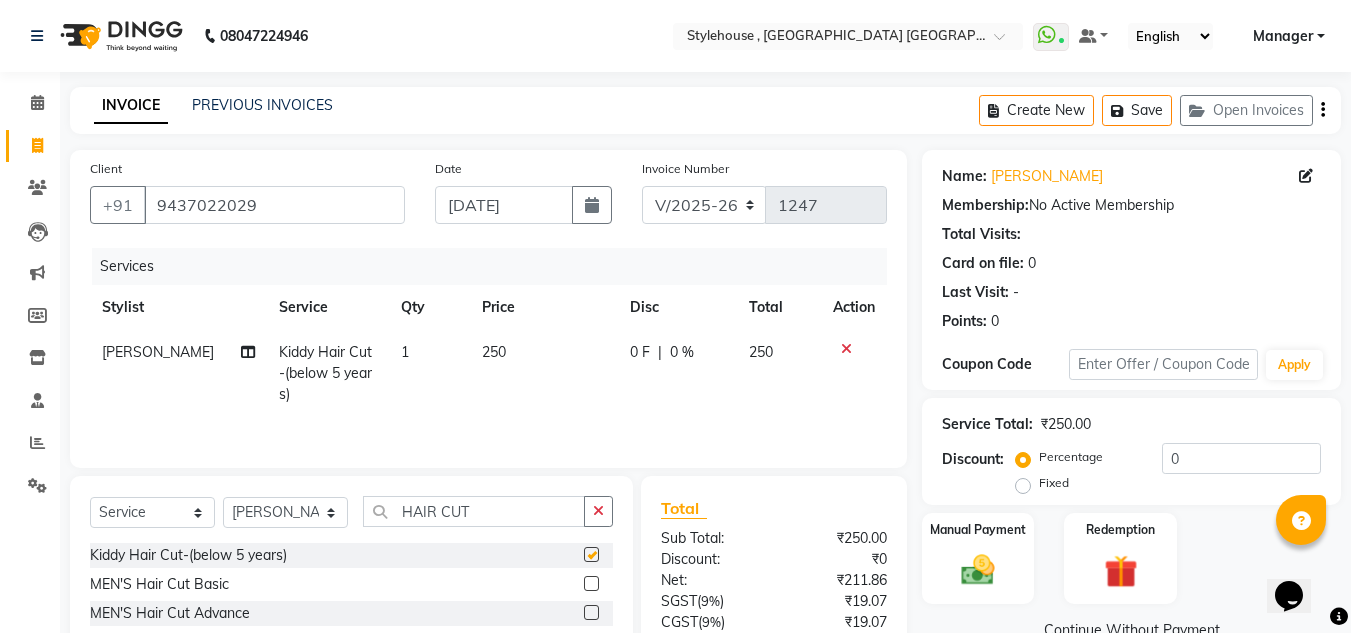 checkbox on "false" 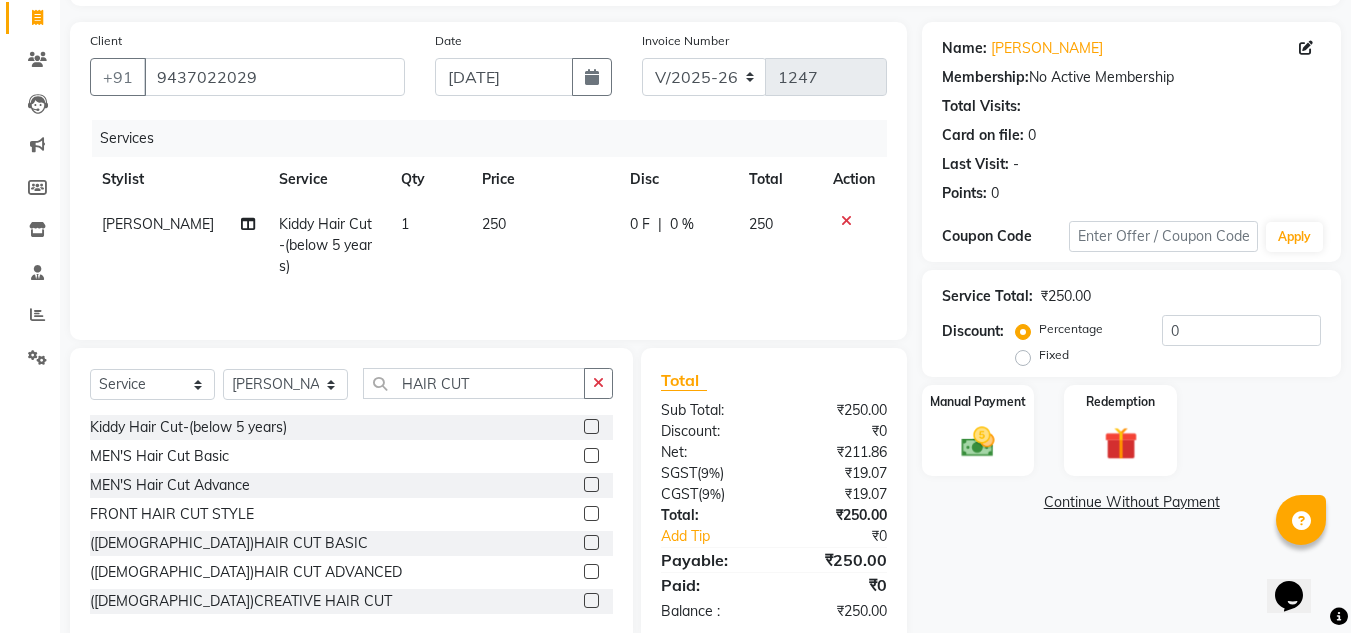 scroll, scrollTop: 168, scrollLeft: 0, axis: vertical 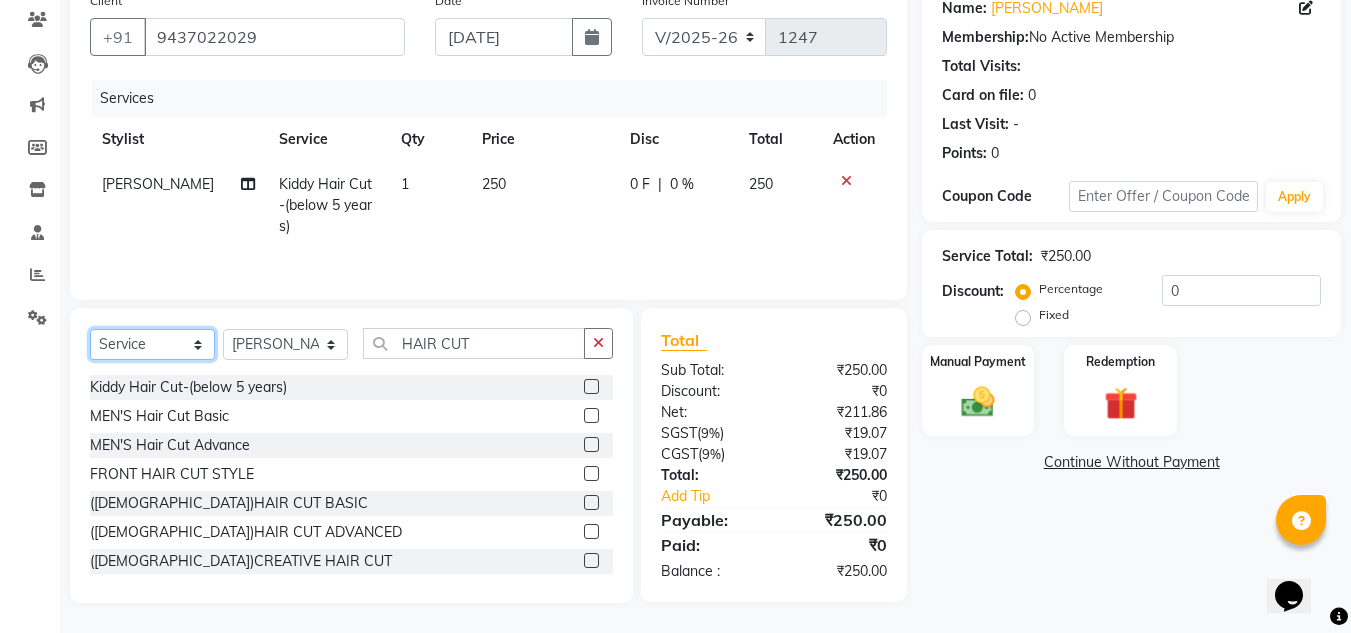 click on "Select  Service  Product  Membership  Package Voucher Prepaid Gift Card" 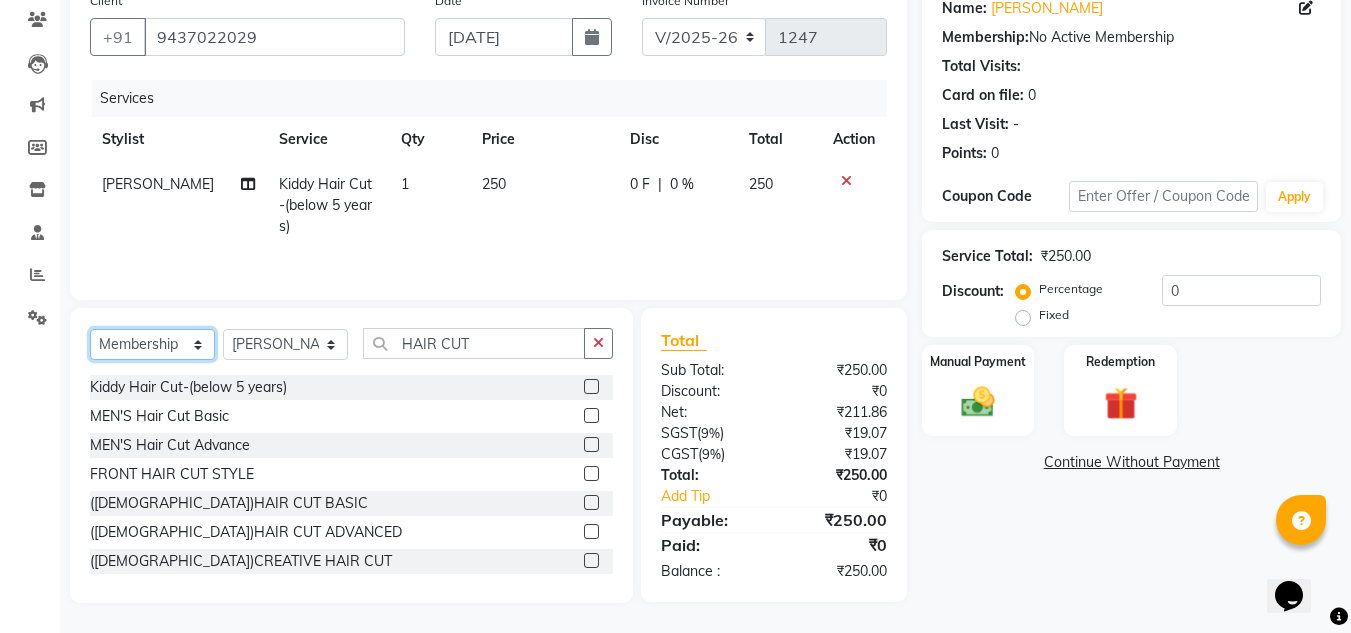 click on "Select  Service  Product  Membership  Package Voucher Prepaid Gift Card" 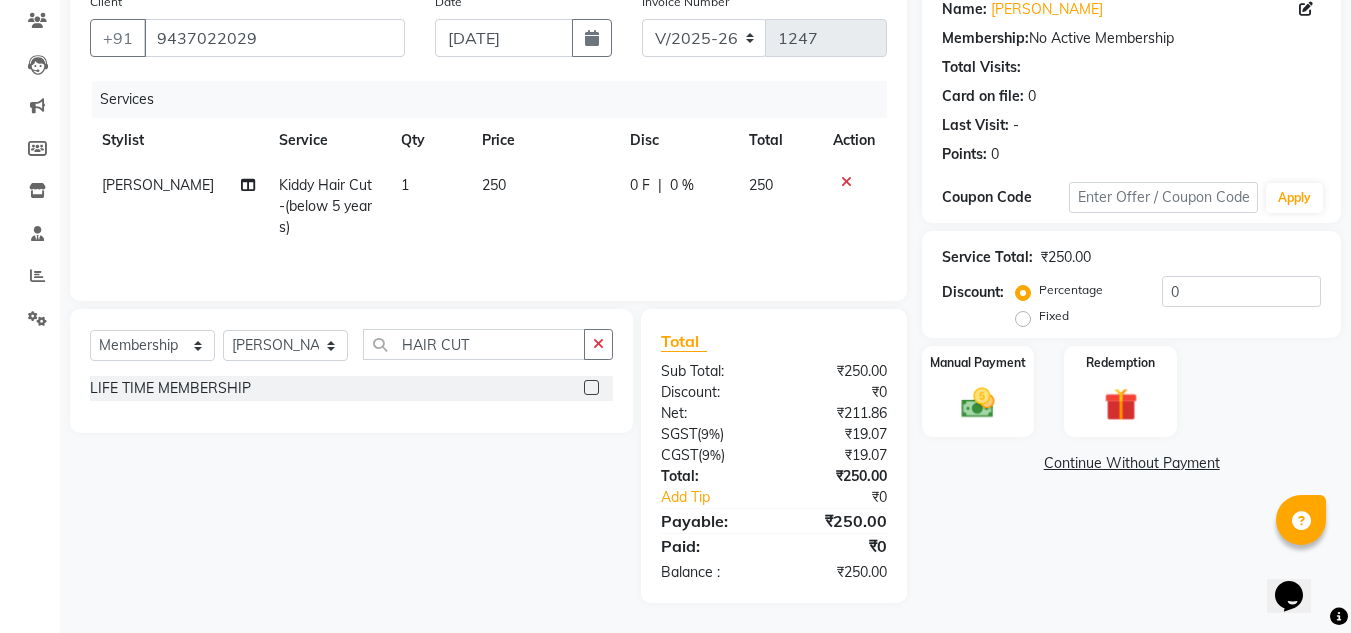 click 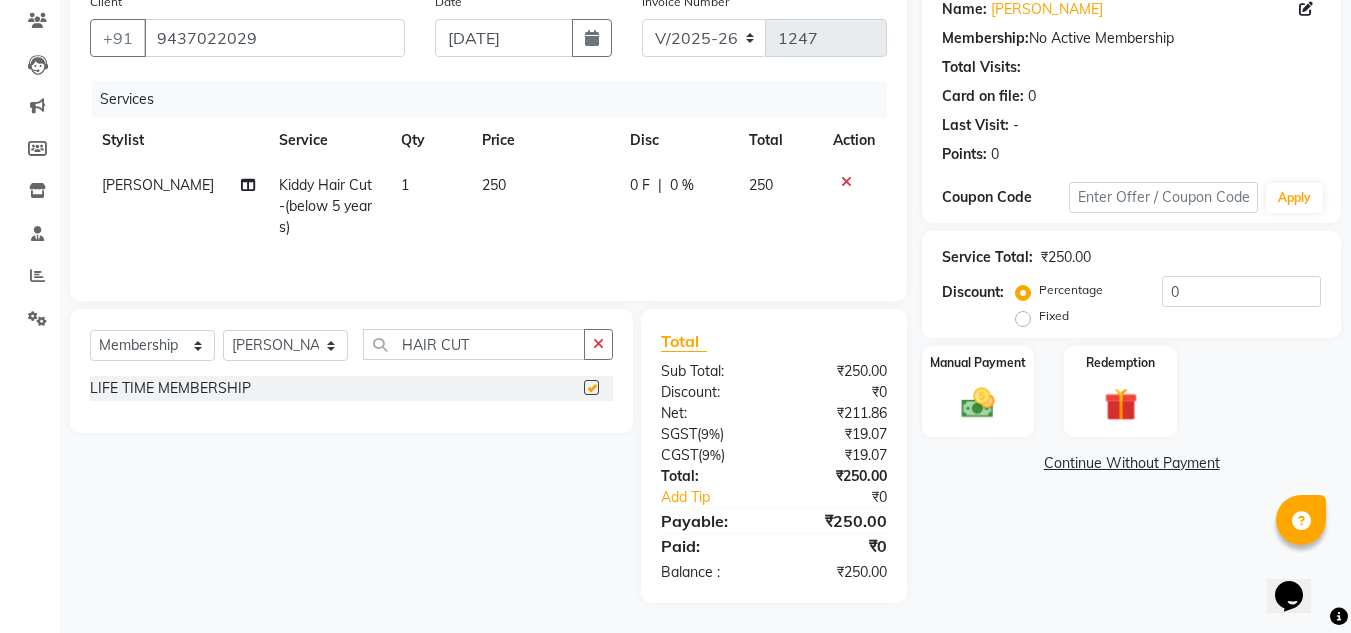 select on "select" 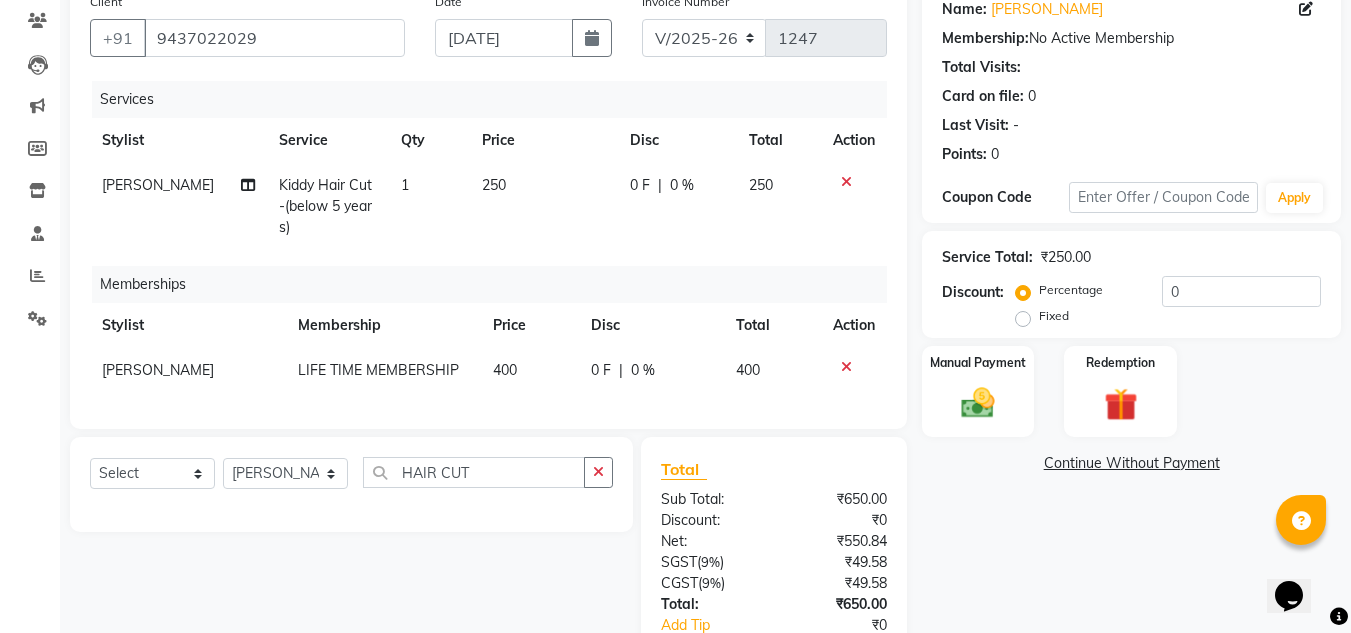 click on "0 F | 0 %" 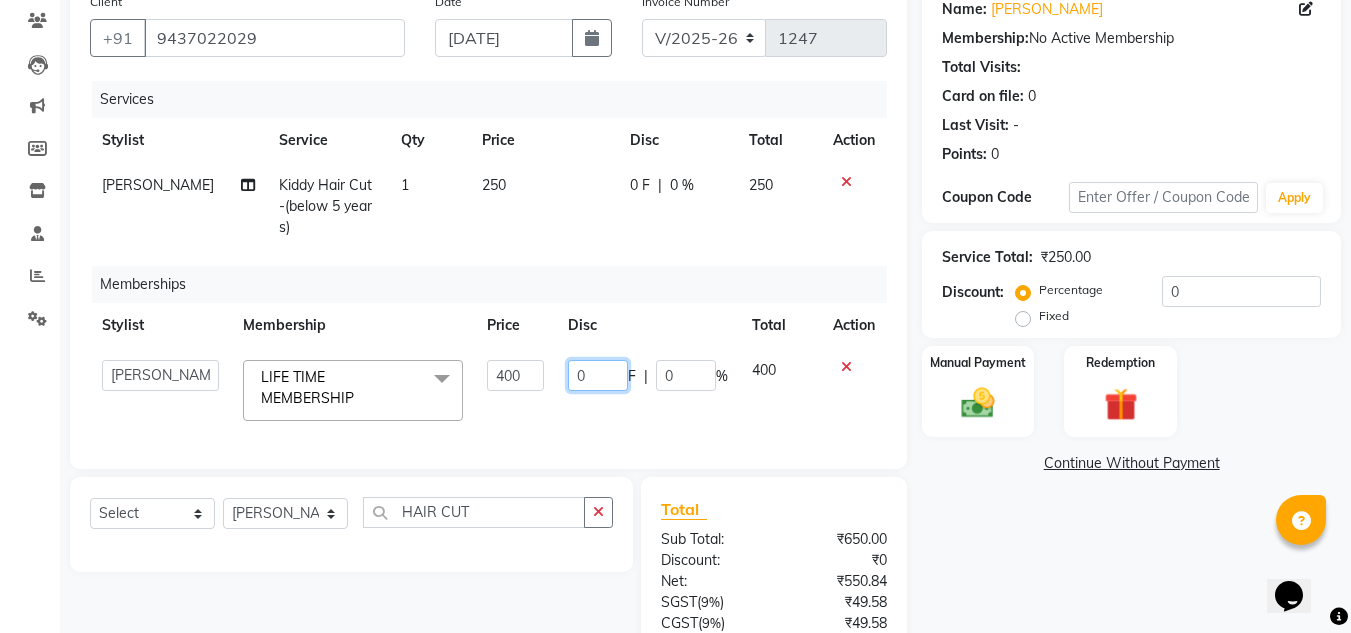 click on "0" 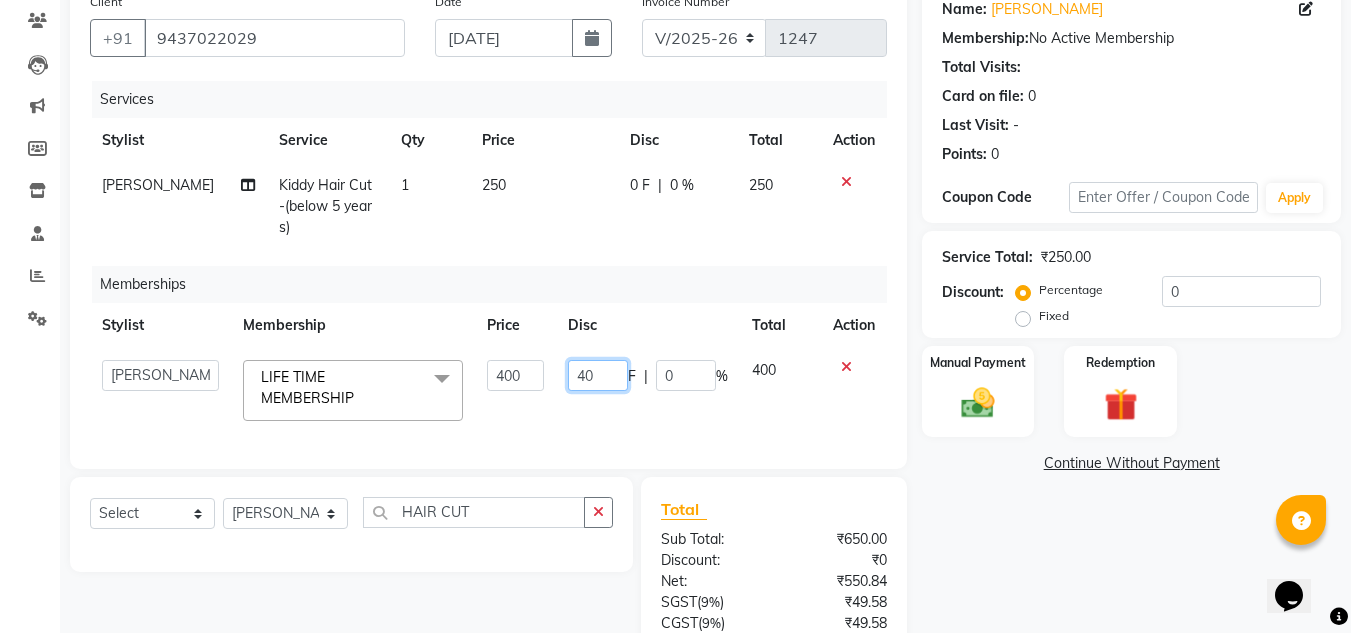 type on "400" 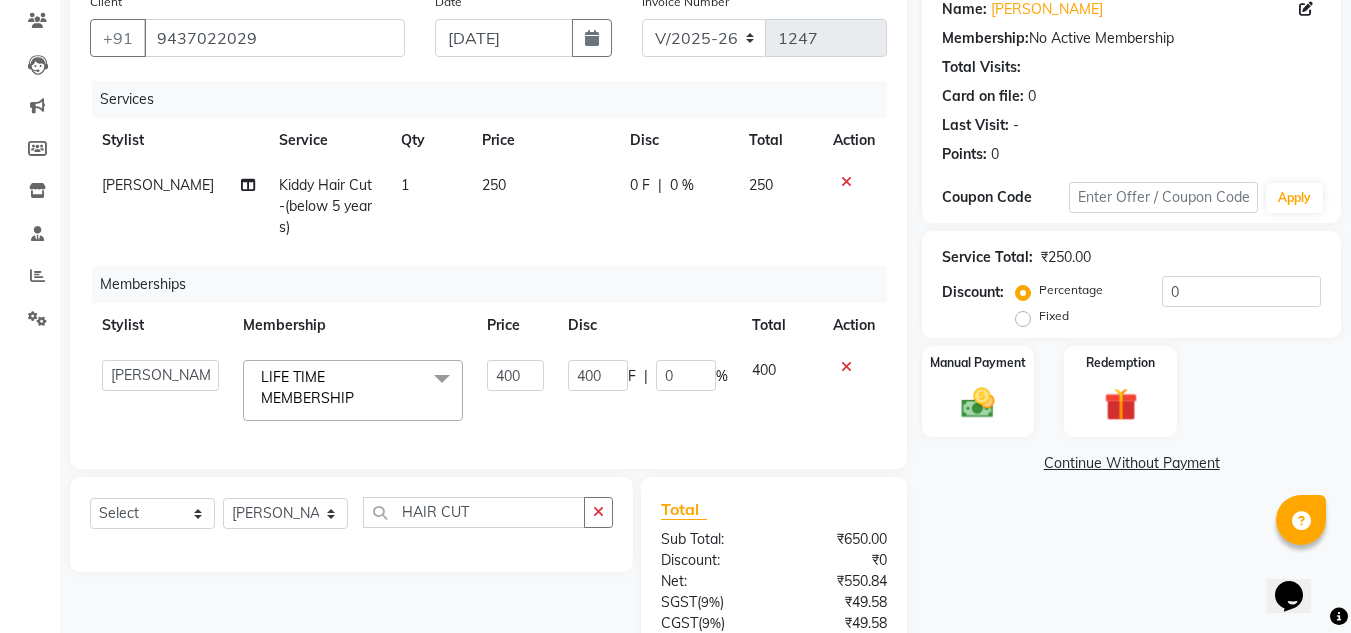 click on "Services Stylist Service Qty Price Disc Total Action [PERSON_NAME] Kiddy Hair Cut-(below 5 years) 1 250 0 F | 0 % 250 Memberships Stylist Membership Price Disc Total Action  [PERSON_NAME]   [PERSON_NAME]   [PERSON_NAME]   [PERSON_NAME] PRIYA   Manager   [PERSON_NAME]   [PERSON_NAME]   [PERSON_NAME]   PRIYANKA NANDA   PUJA [PERSON_NAME]   [PERSON_NAME]   [PERSON_NAME] [PERSON_NAME] [PERSON_NAME]  LIFE TIME MEMBERSHIP  x LIFE TIME MEMBERSHIP 400 400 F | 0 % 400" 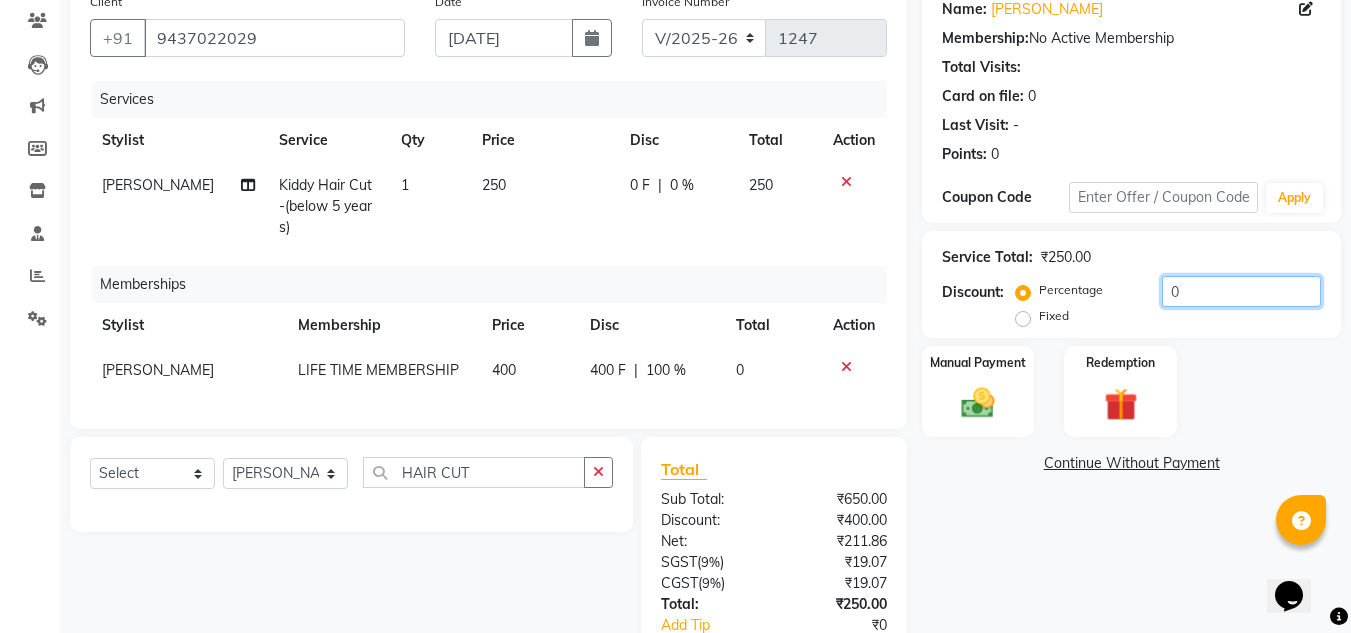 click on "0" 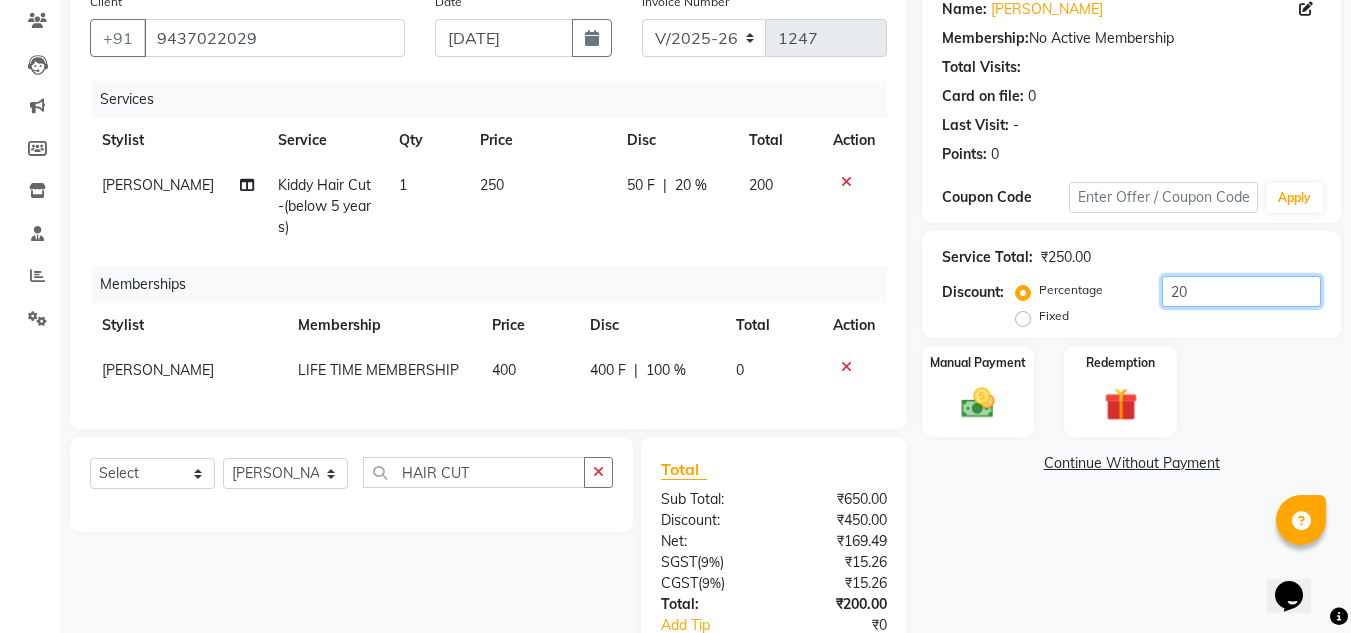 scroll, scrollTop: 289, scrollLeft: 0, axis: vertical 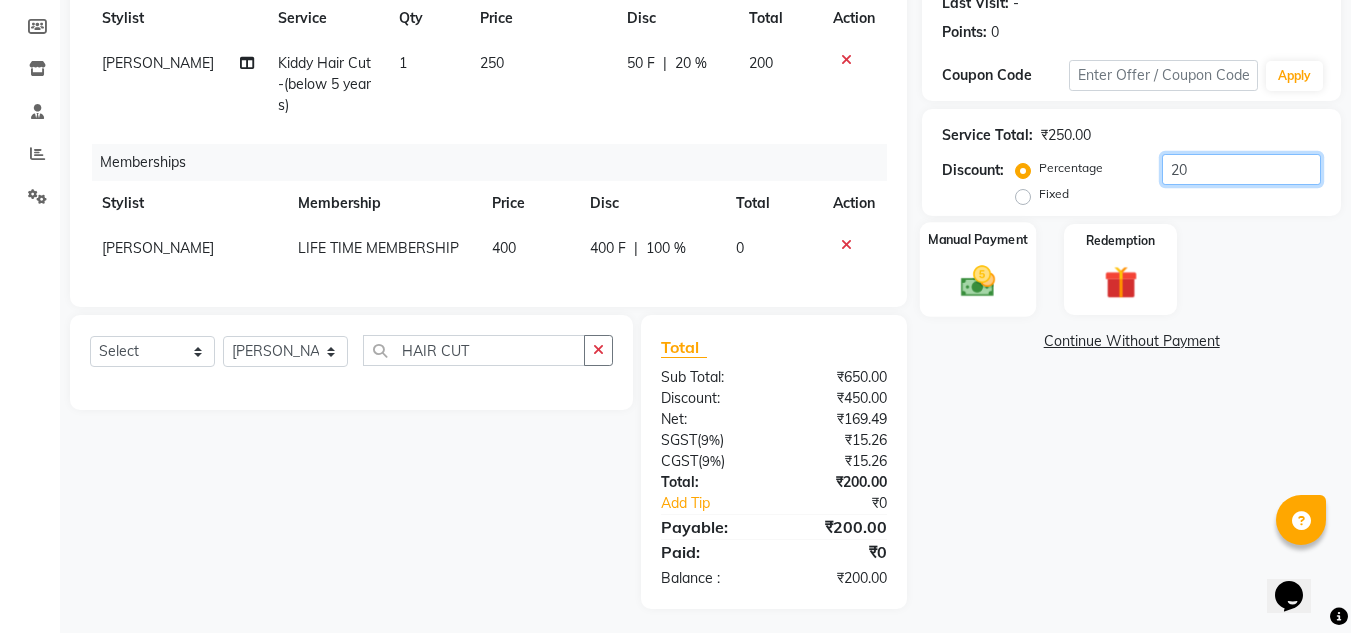type on "20" 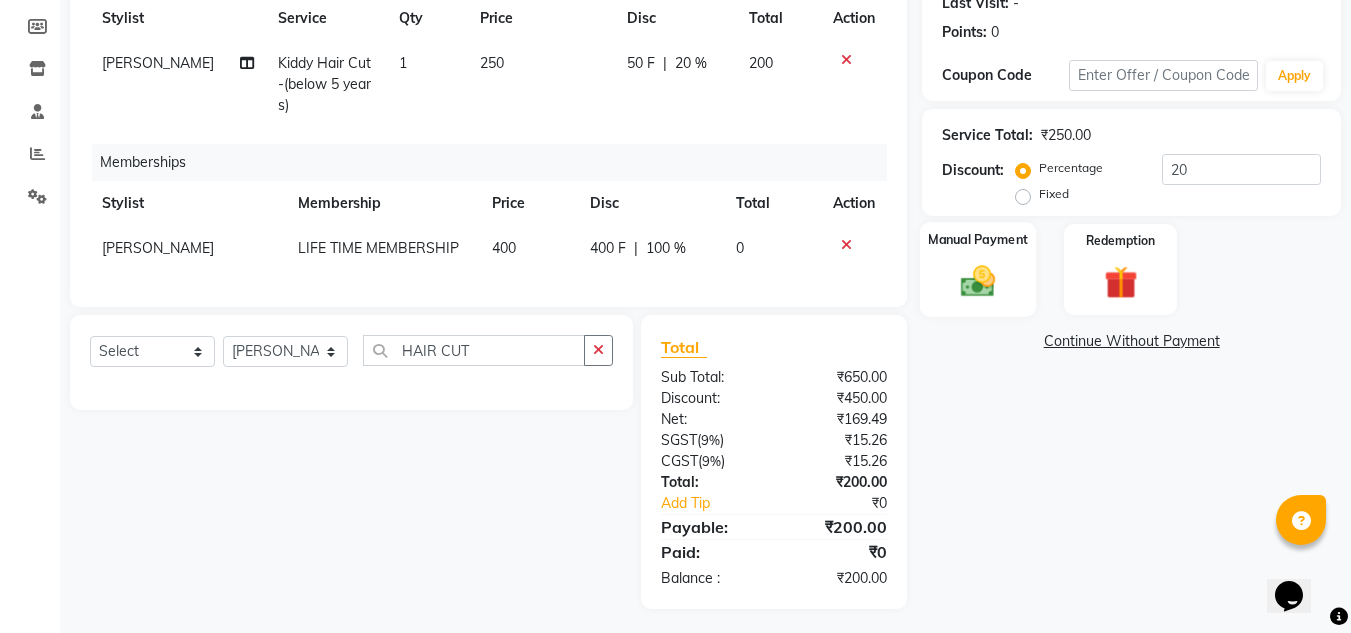 click 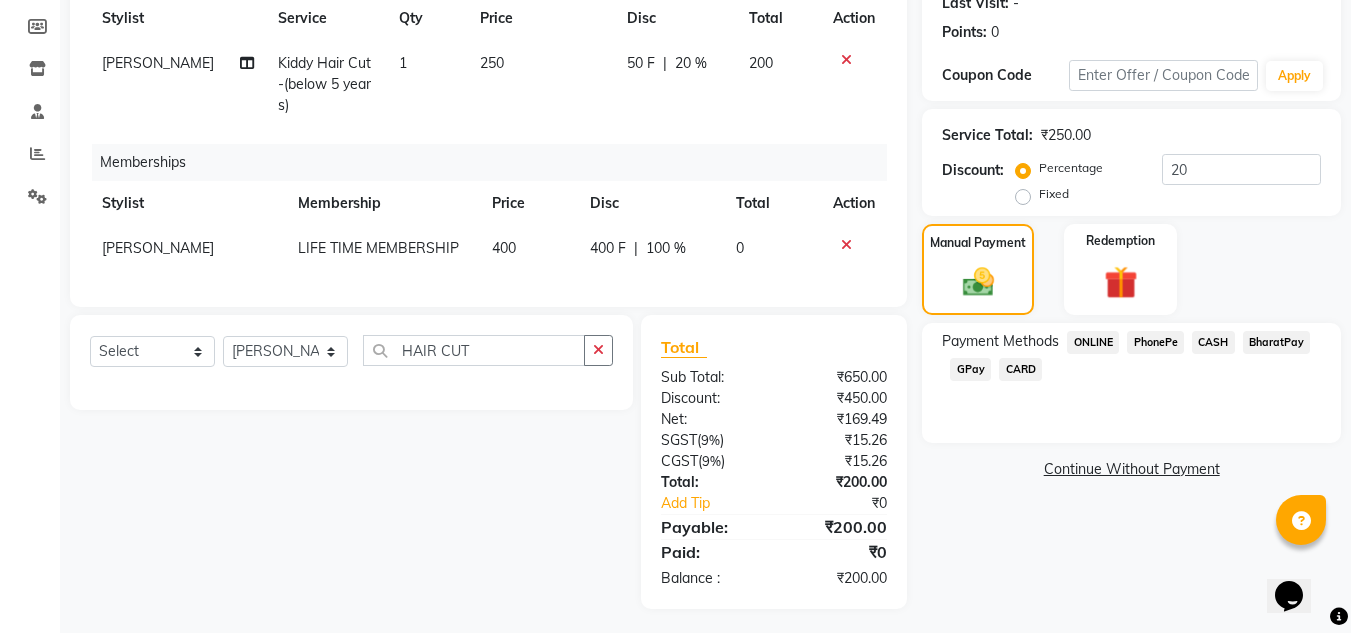 click on "PhonePe" 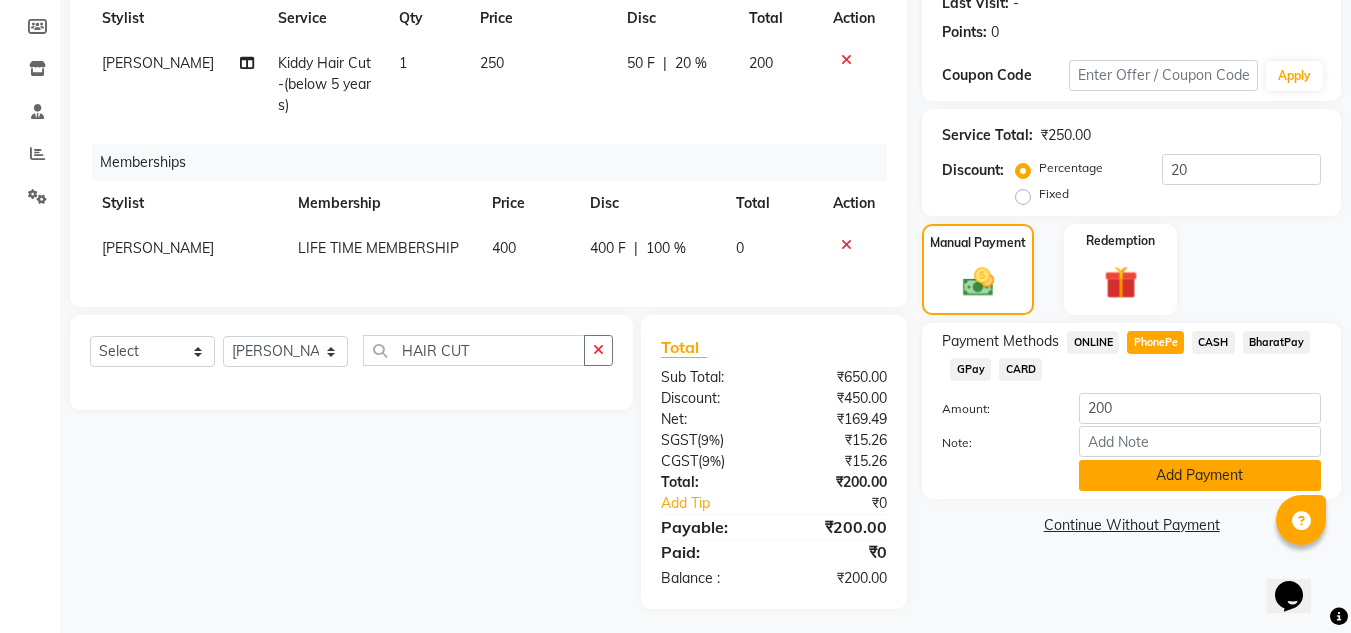 click on "Add Payment" 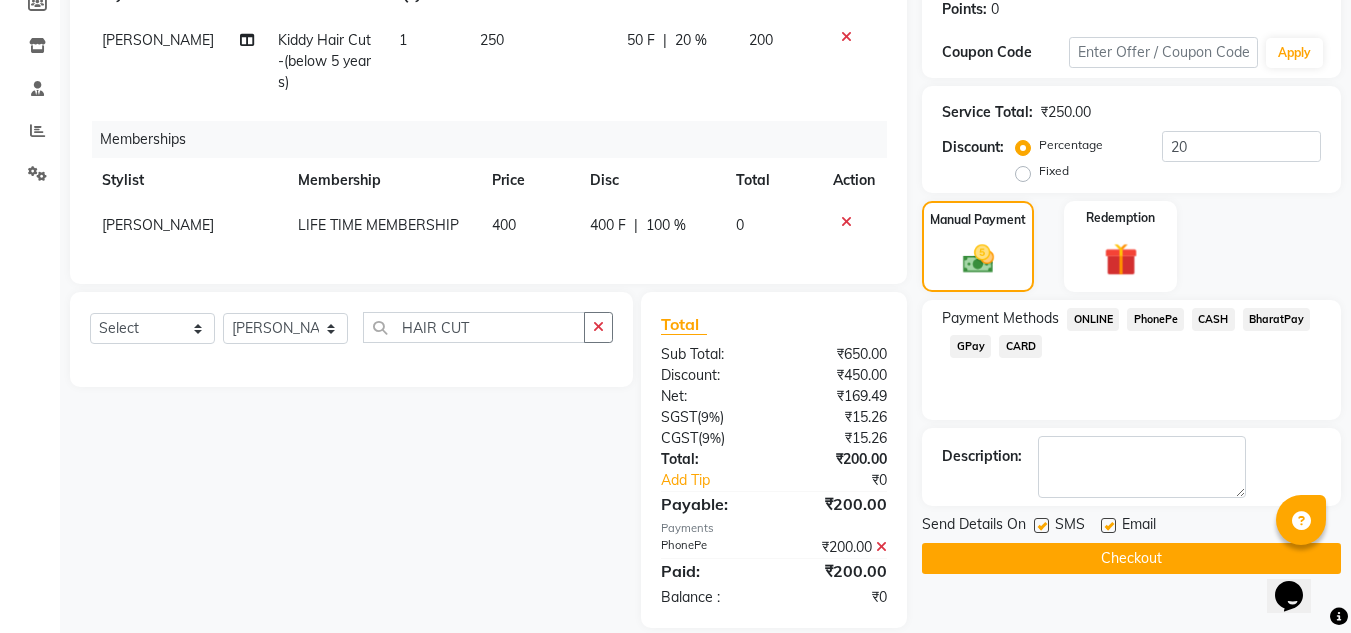 scroll, scrollTop: 331, scrollLeft: 0, axis: vertical 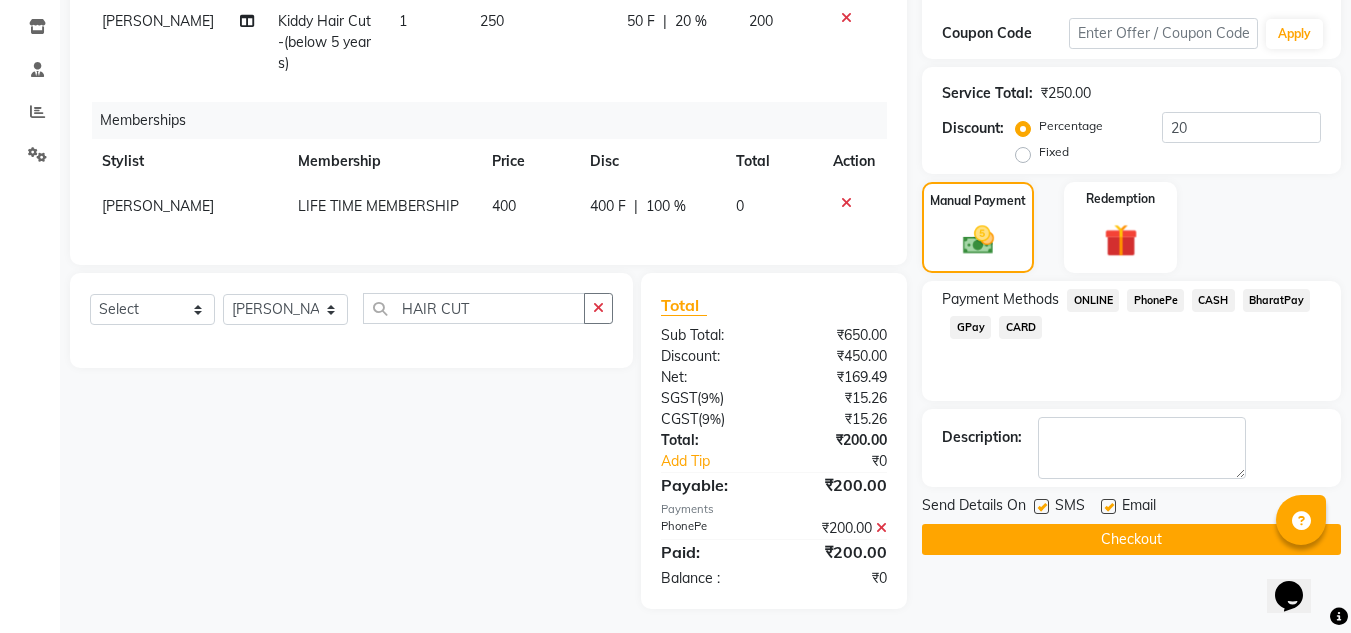 click on "Checkout" 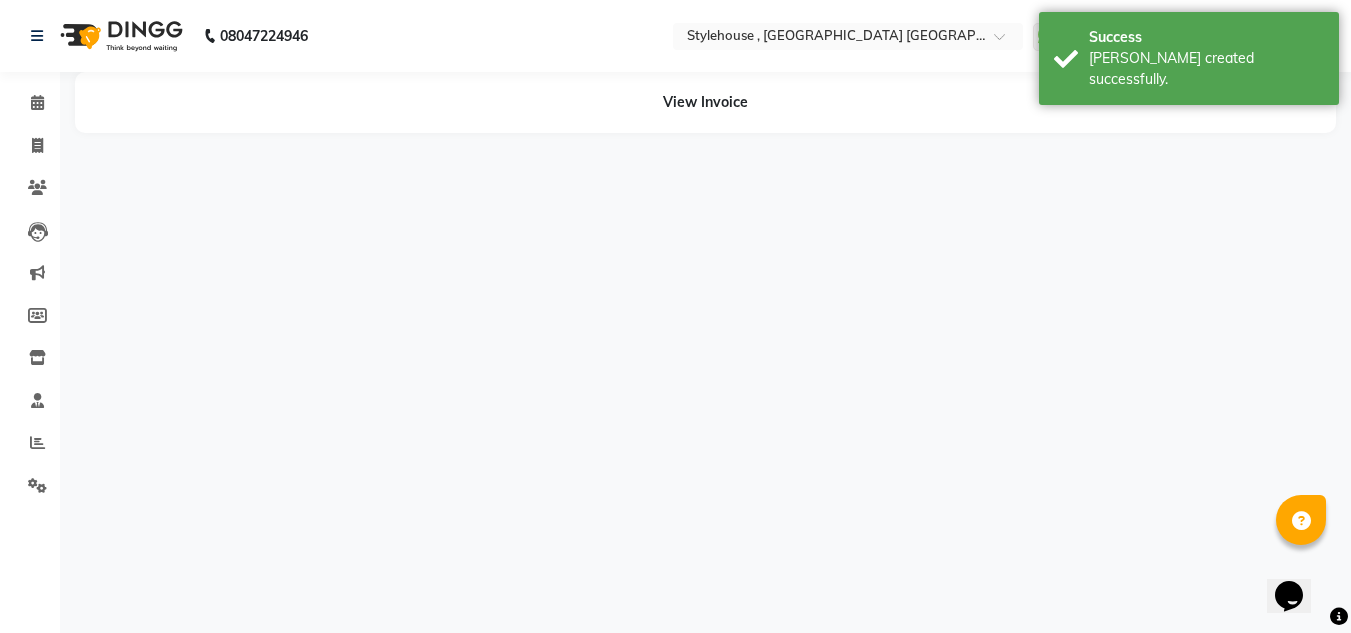 scroll, scrollTop: 0, scrollLeft: 0, axis: both 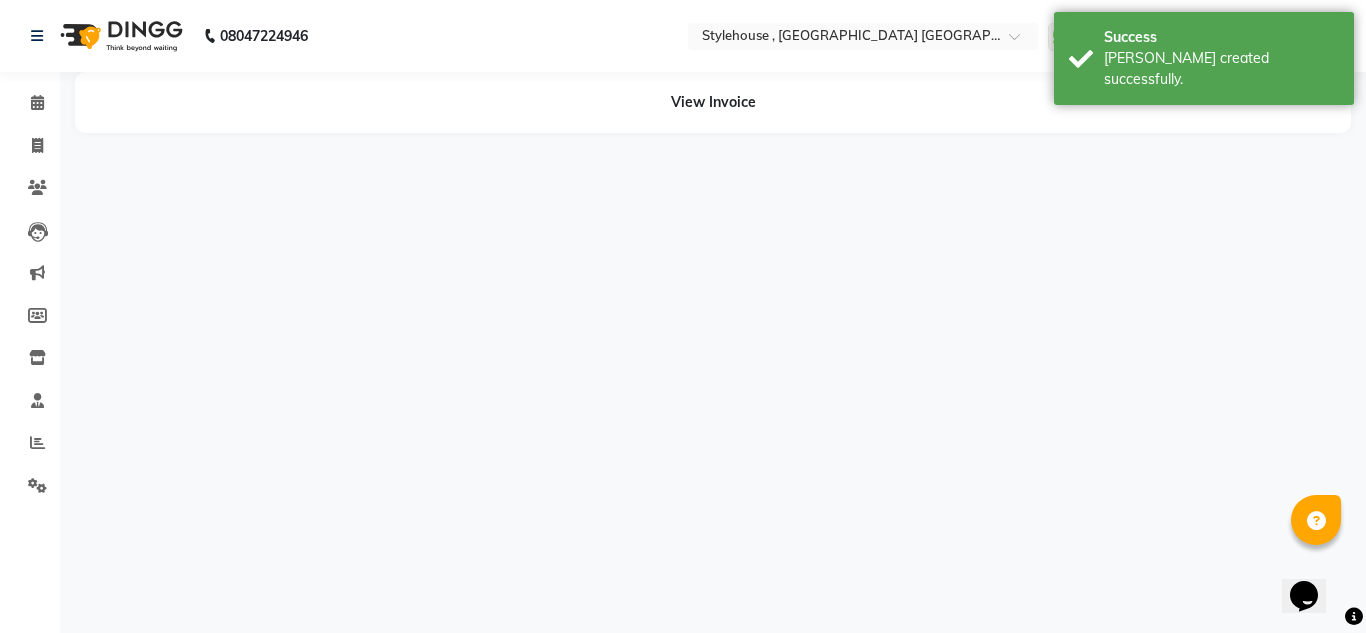 click on "08047224946 Select Location × Stylehouse , [GEOGRAPHIC_DATA] [GEOGRAPHIC_DATA]  WhatsApp Status  ✕ Status:  Connected Most Recent Message: [DATE]     08:15 PM Recent Service Activity: [DATE]     10:34 AM Default Panel My Panel English ENGLISH Español العربية मराठी हिंदी ગુજરાતી தமிழ் 中文 Notifications nothing to show Manager Manage Profile Change Password Sign out  Version:3.15.4  ☀ Stylehouse , Manahandi Bihar  Calendar  Invoice  Clients  Leads   Marketing  Members  Inventory  Staff  Reports  Settings Completed InProgress Upcoming Dropped Tentative Check-In Confirm Bookings Generate Report Segments Page Builder  View Invoice" at bounding box center [683, 316] 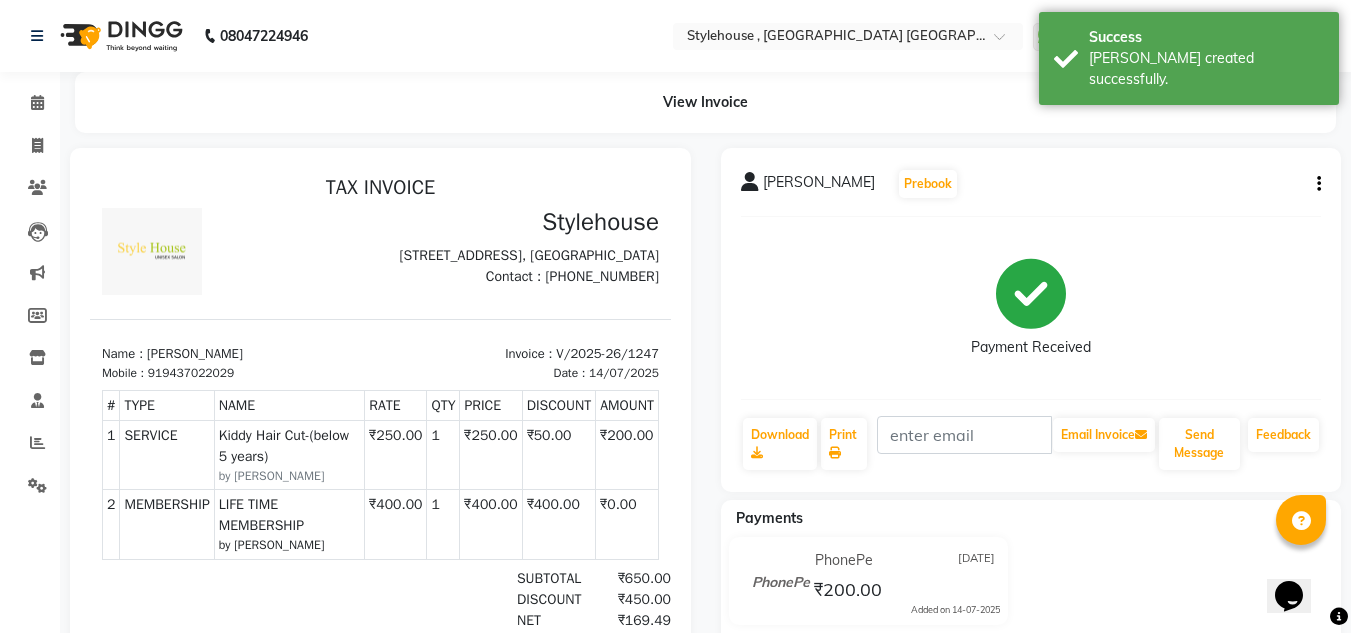 scroll, scrollTop: 0, scrollLeft: 0, axis: both 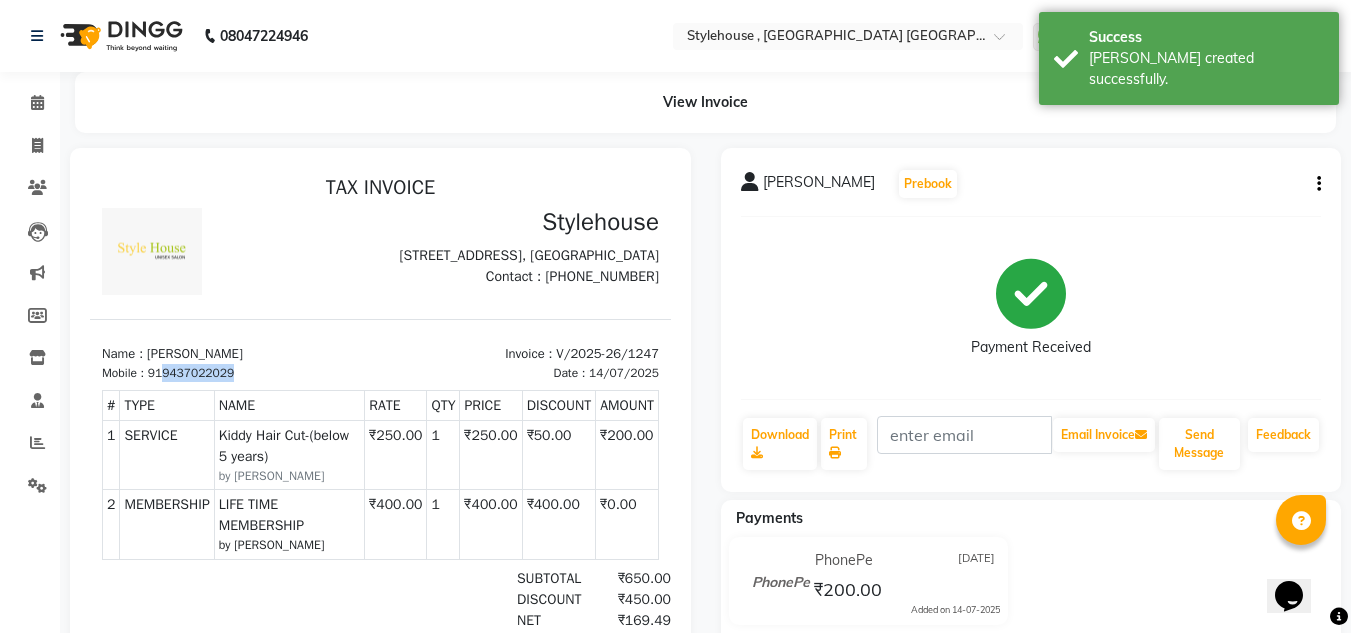 drag, startPoint x: 232, startPoint y: 404, endPoint x: 168, endPoint y: 407, distance: 64.070274 